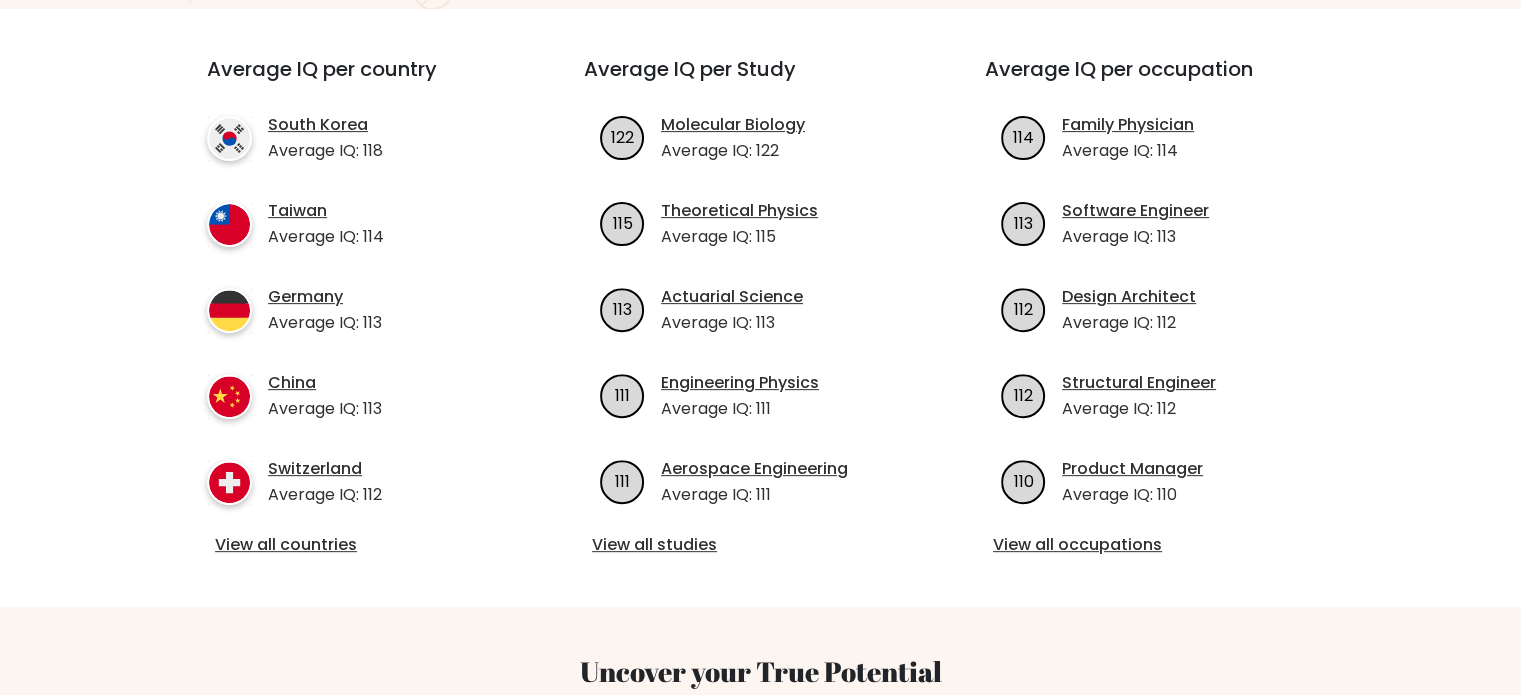 scroll, scrollTop: 700, scrollLeft: 0, axis: vertical 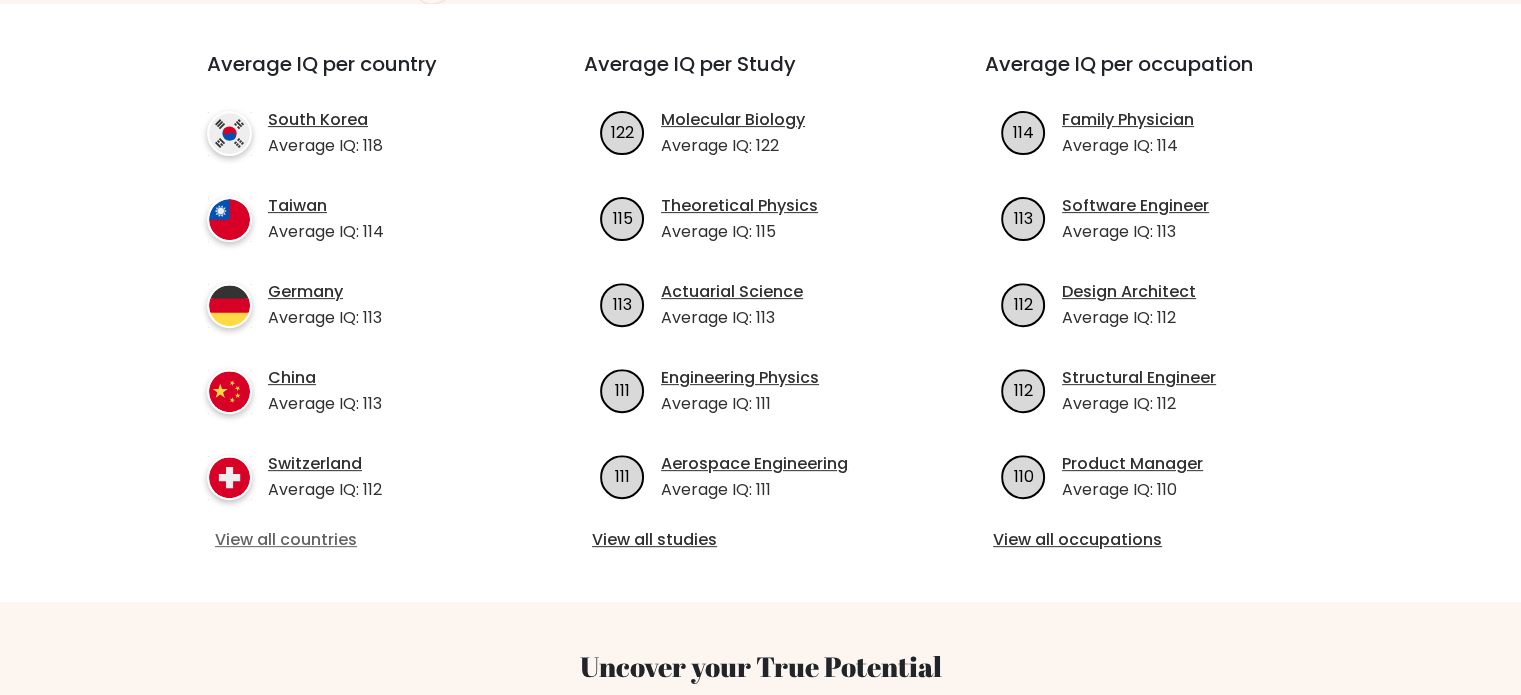 click on "View all countries" at bounding box center (359, 540) 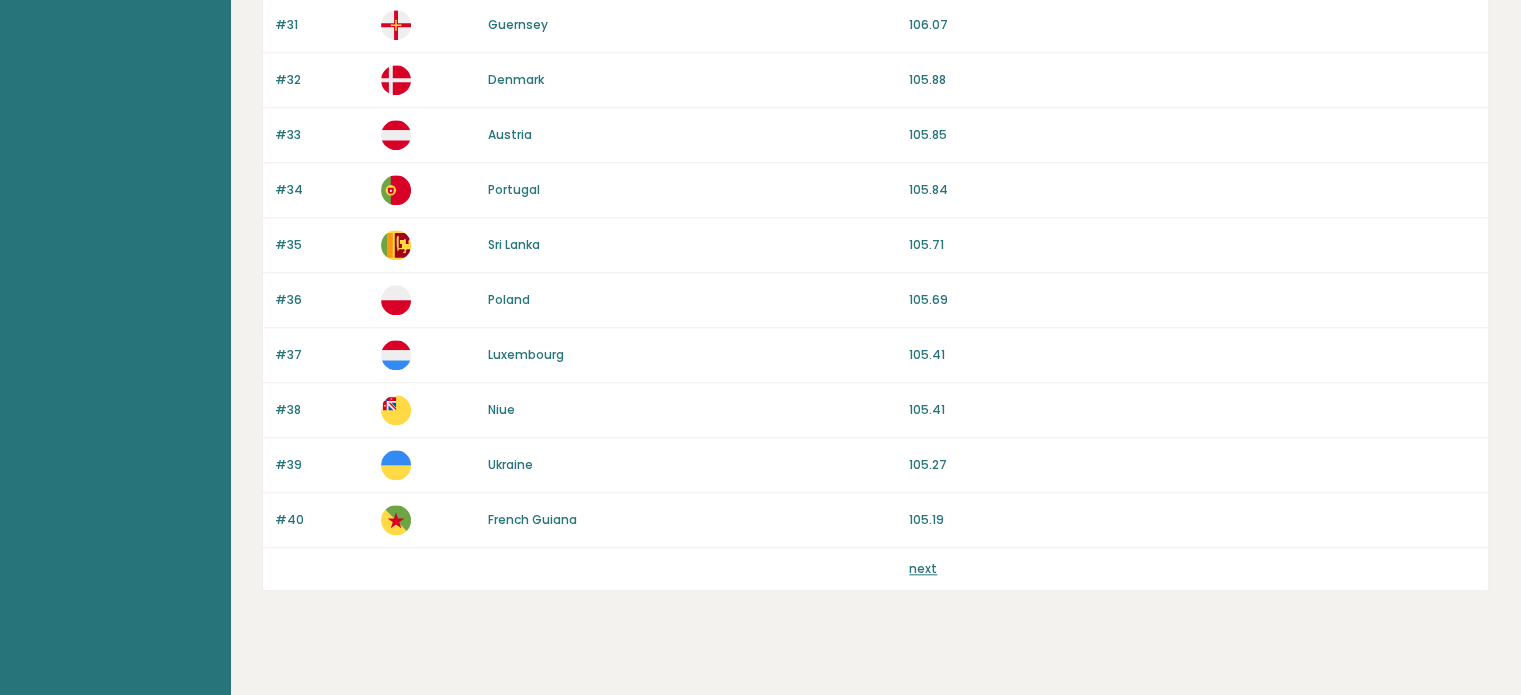 scroll, scrollTop: 1893, scrollLeft: 0, axis: vertical 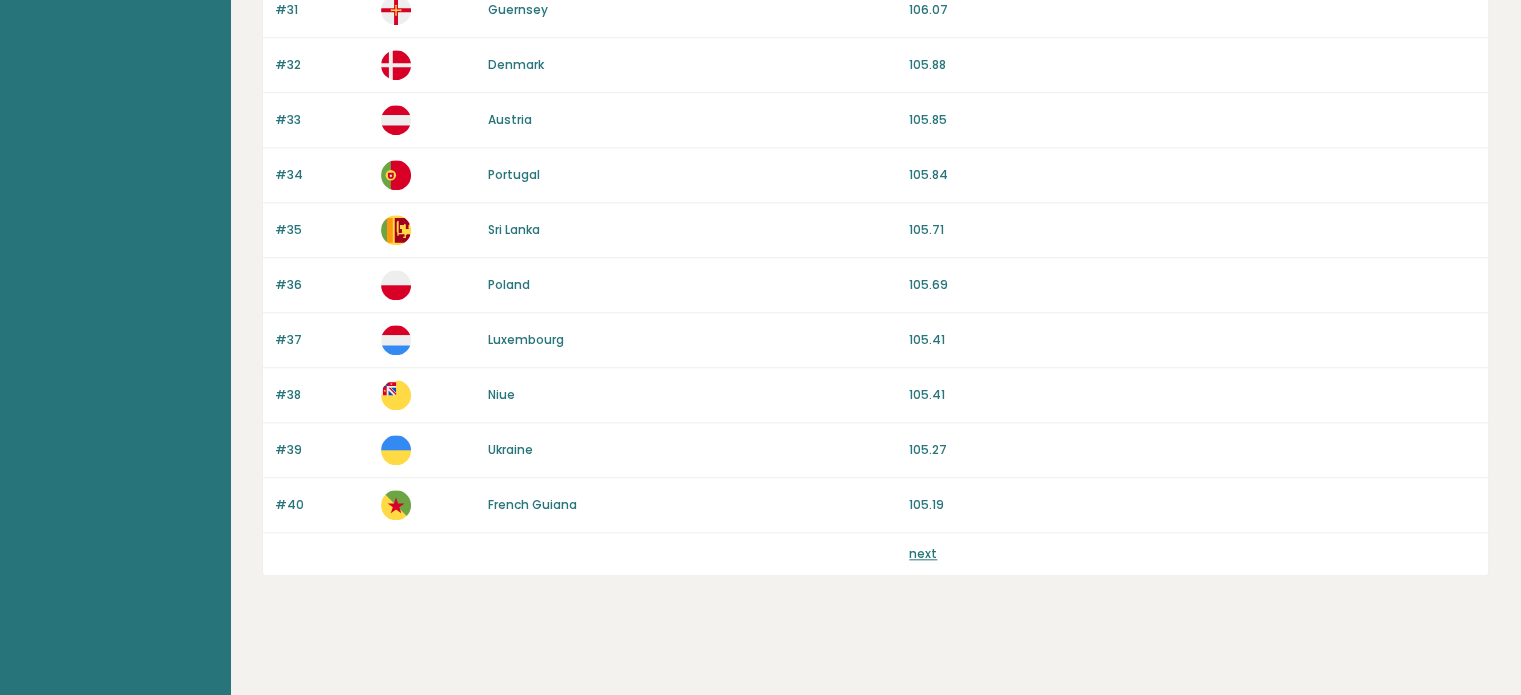 click on "next" at bounding box center (923, 553) 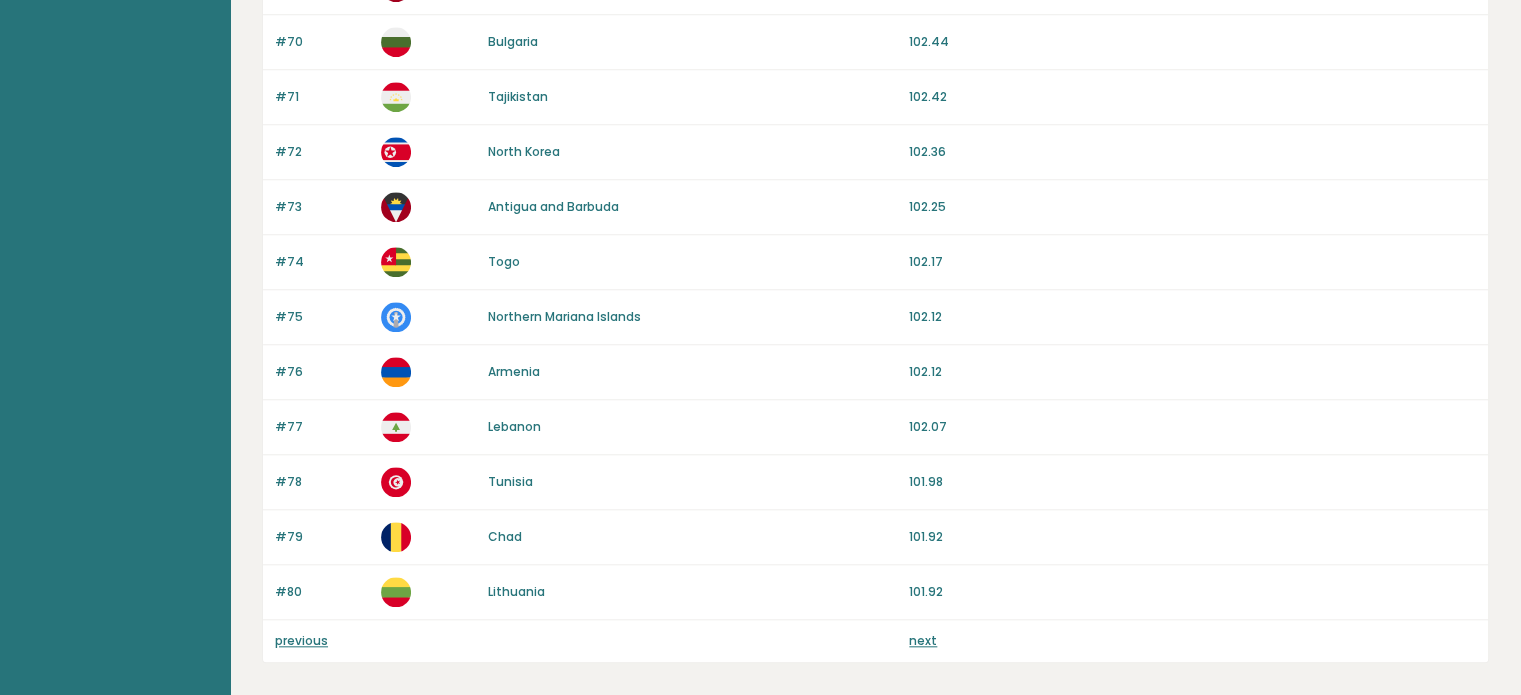 scroll, scrollTop: 1893, scrollLeft: 0, axis: vertical 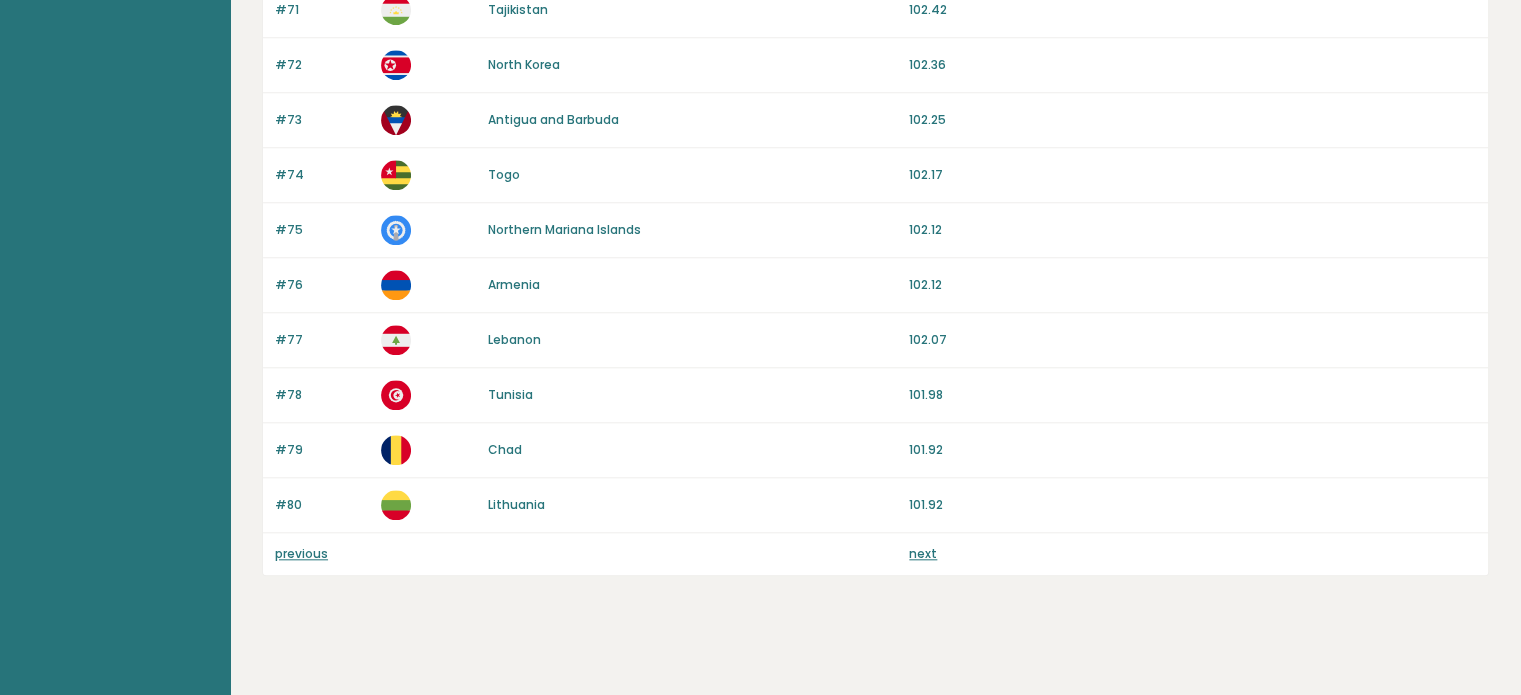 click on "next" at bounding box center (923, 553) 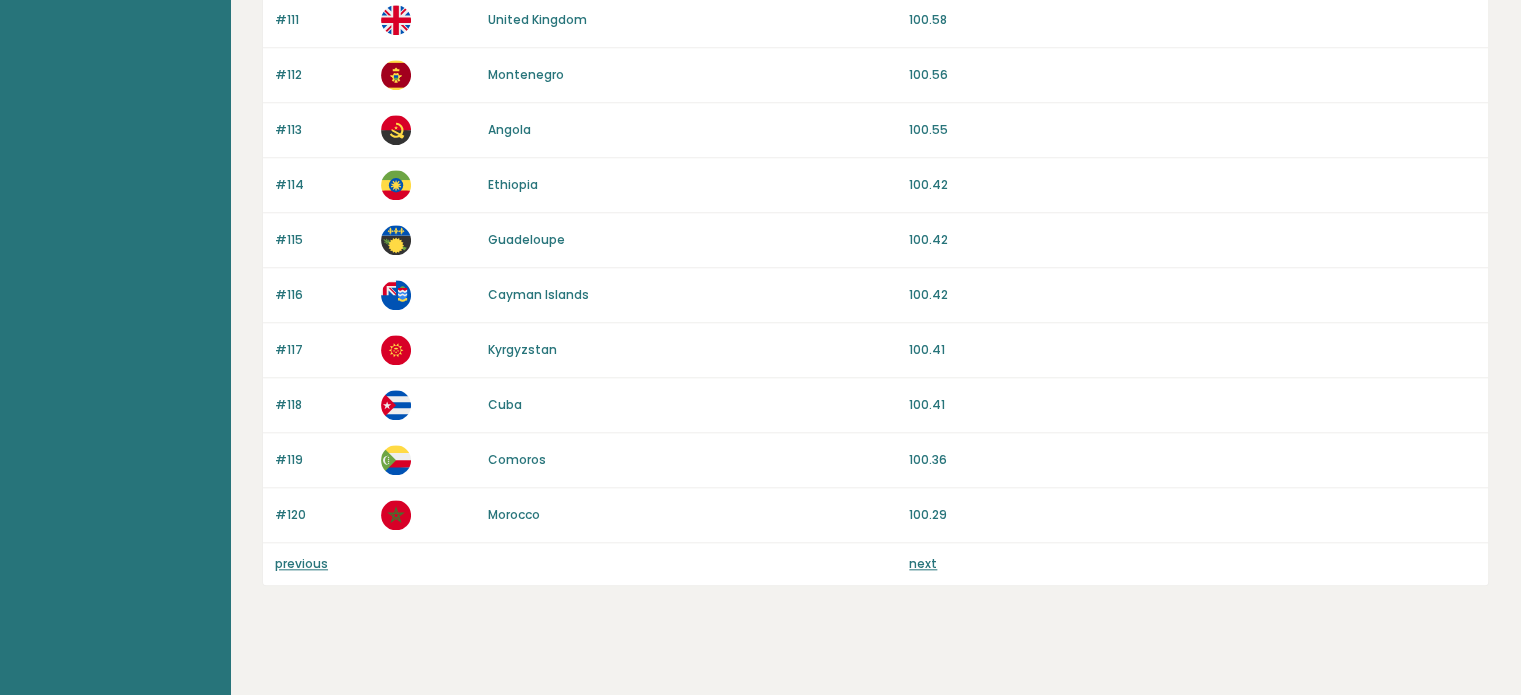 scroll, scrollTop: 1893, scrollLeft: 0, axis: vertical 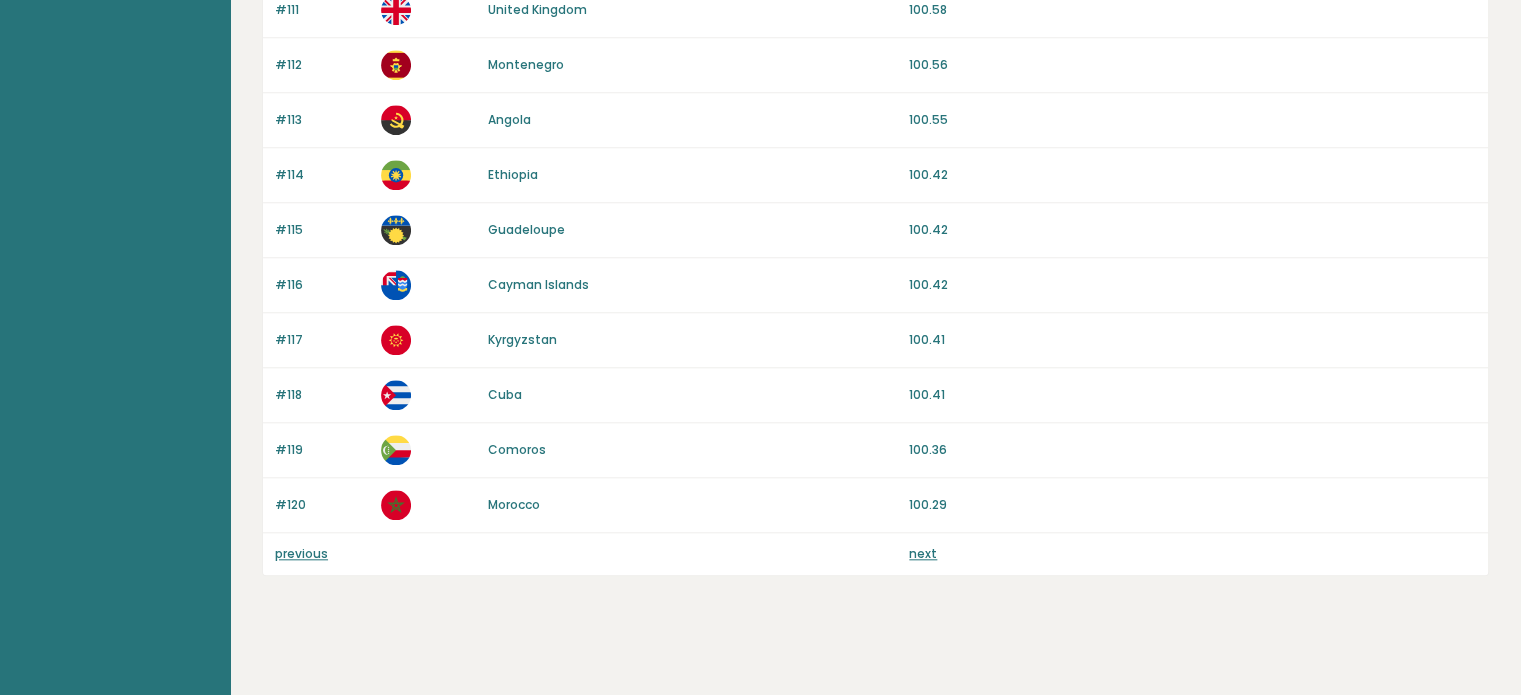 click on "next" at bounding box center (923, 553) 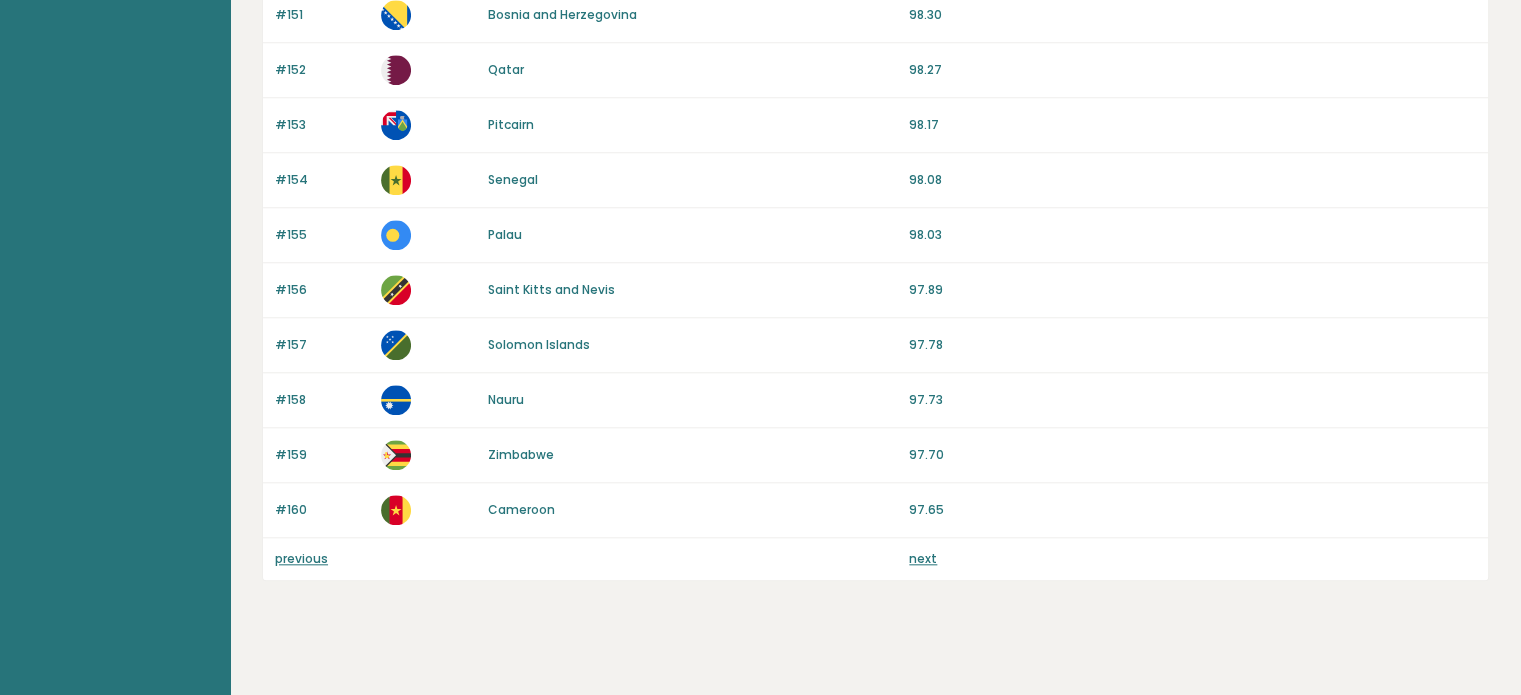 scroll, scrollTop: 1893, scrollLeft: 0, axis: vertical 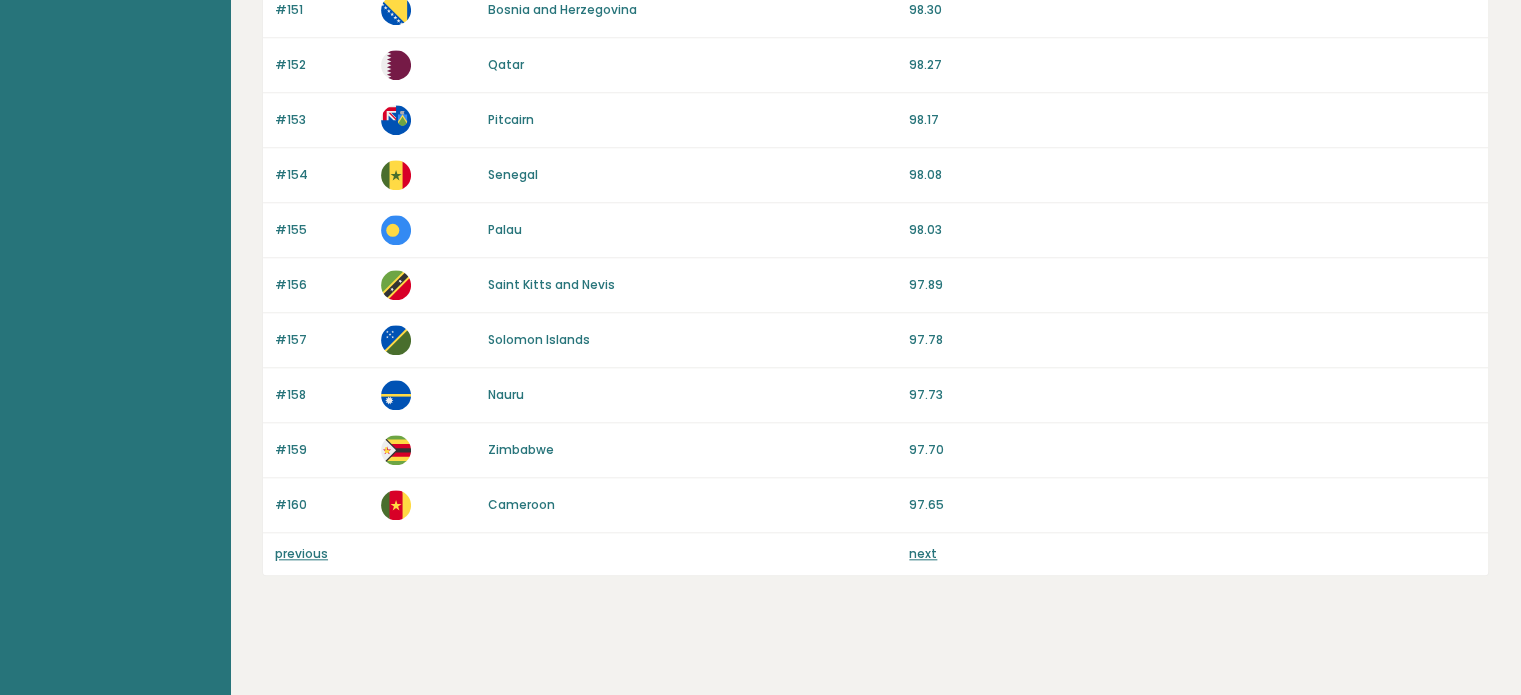 click on "next" at bounding box center (923, 553) 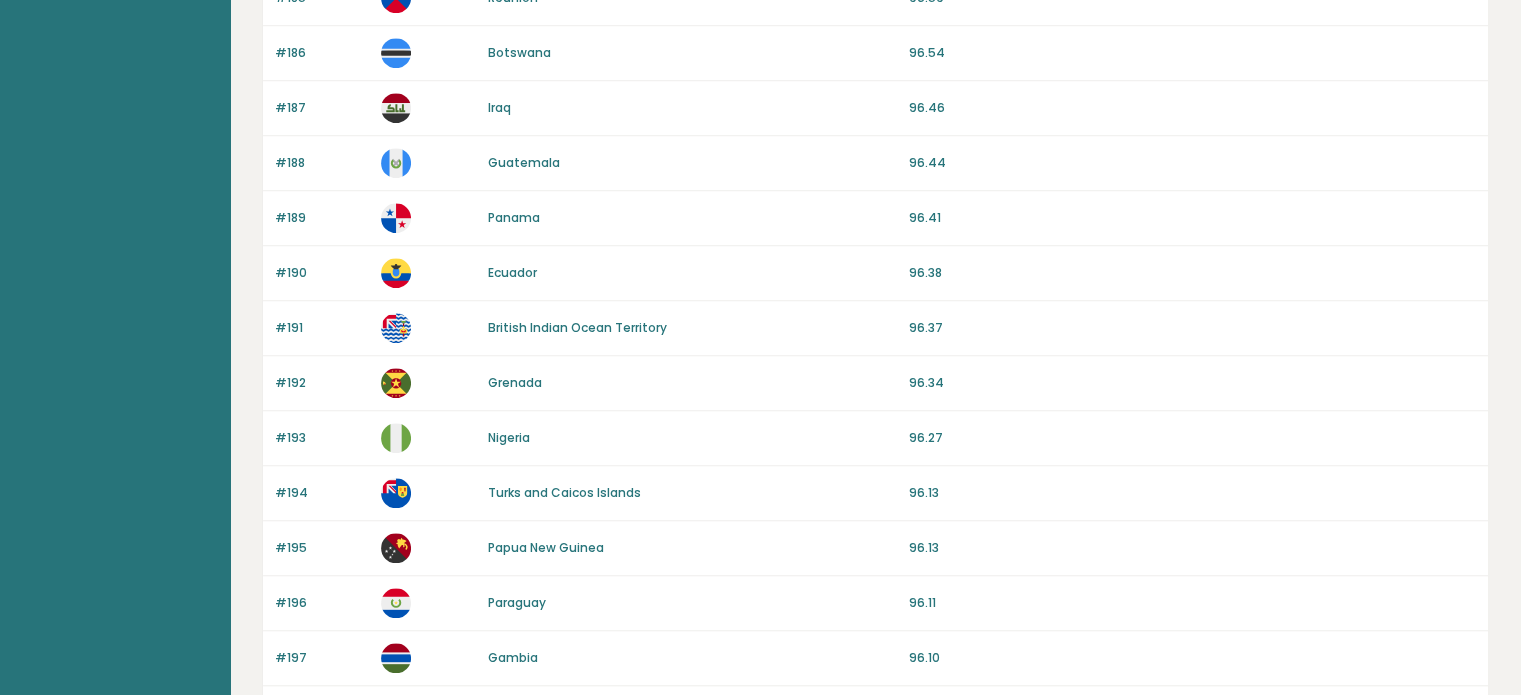 scroll, scrollTop: 1800, scrollLeft: 0, axis: vertical 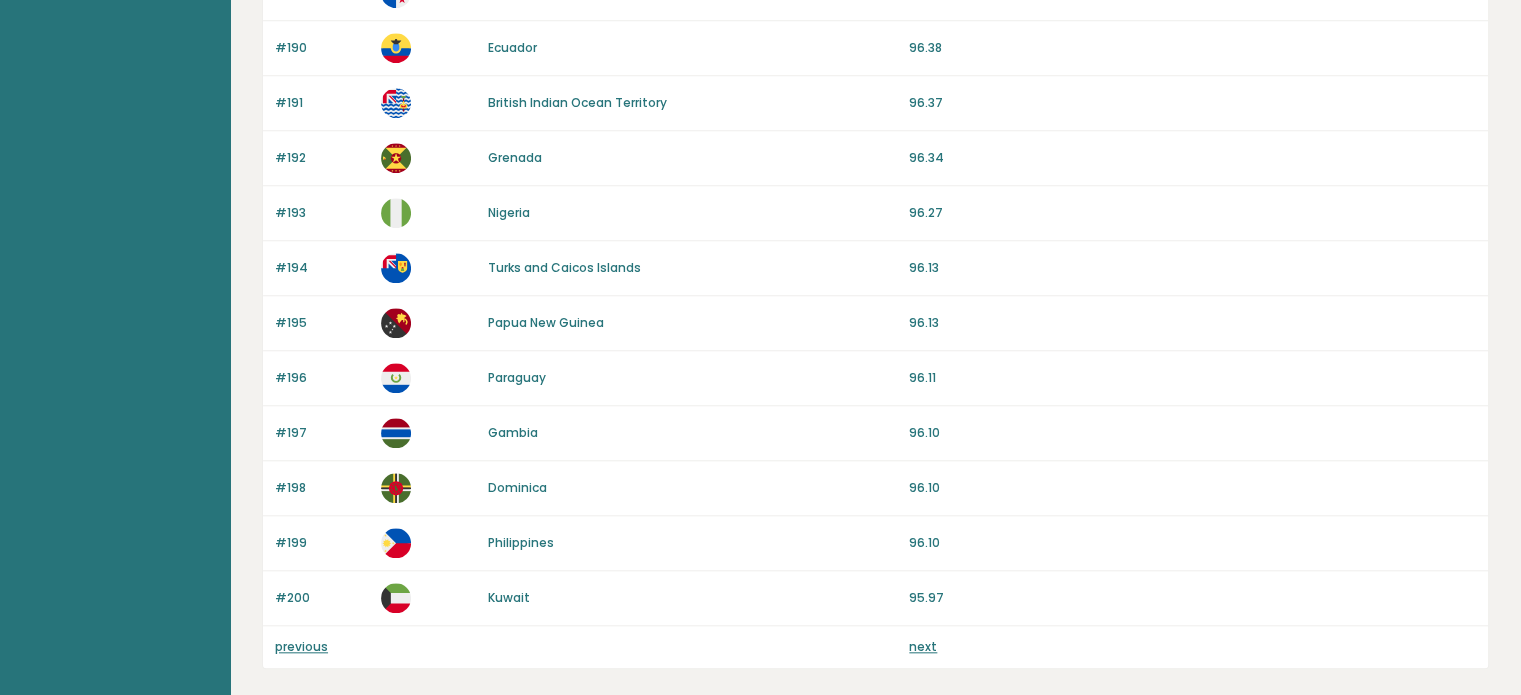 click on "next" at bounding box center (923, 646) 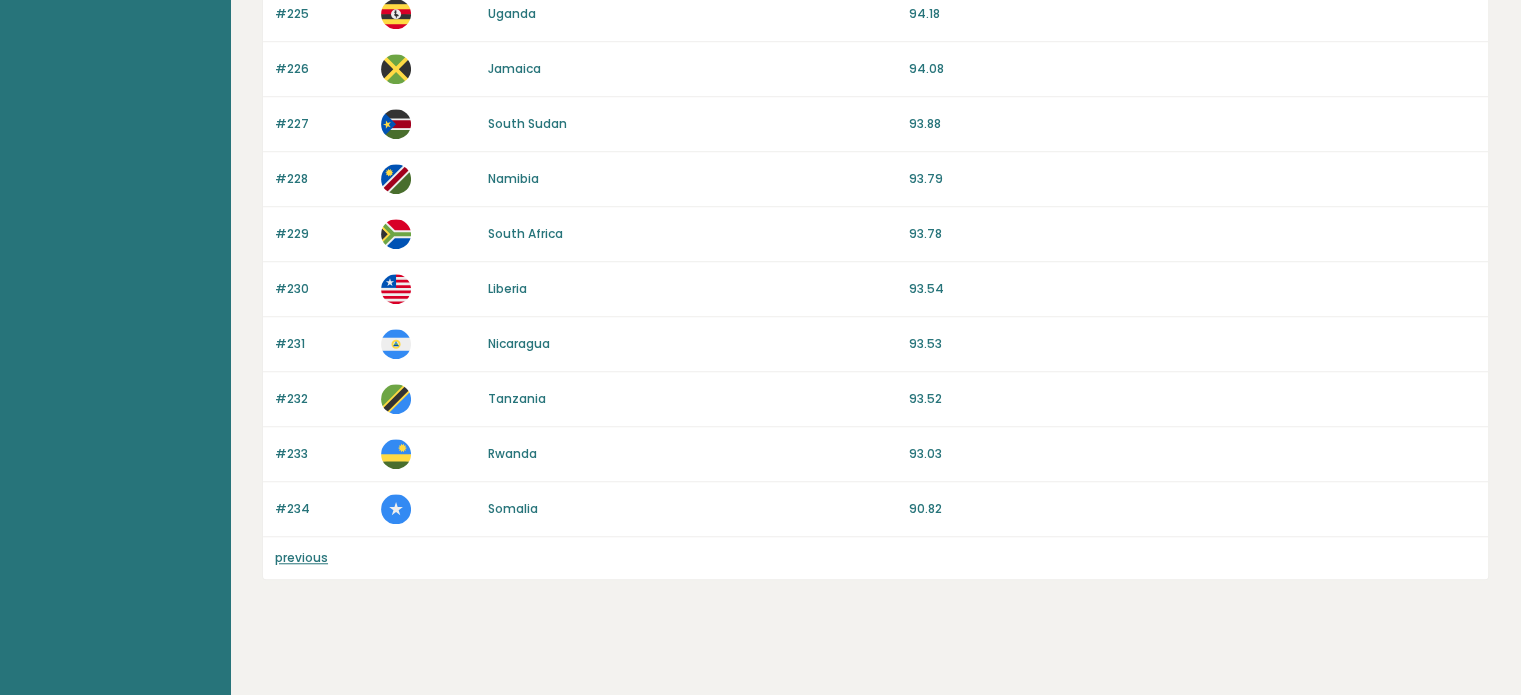 scroll, scrollTop: 1564, scrollLeft: 0, axis: vertical 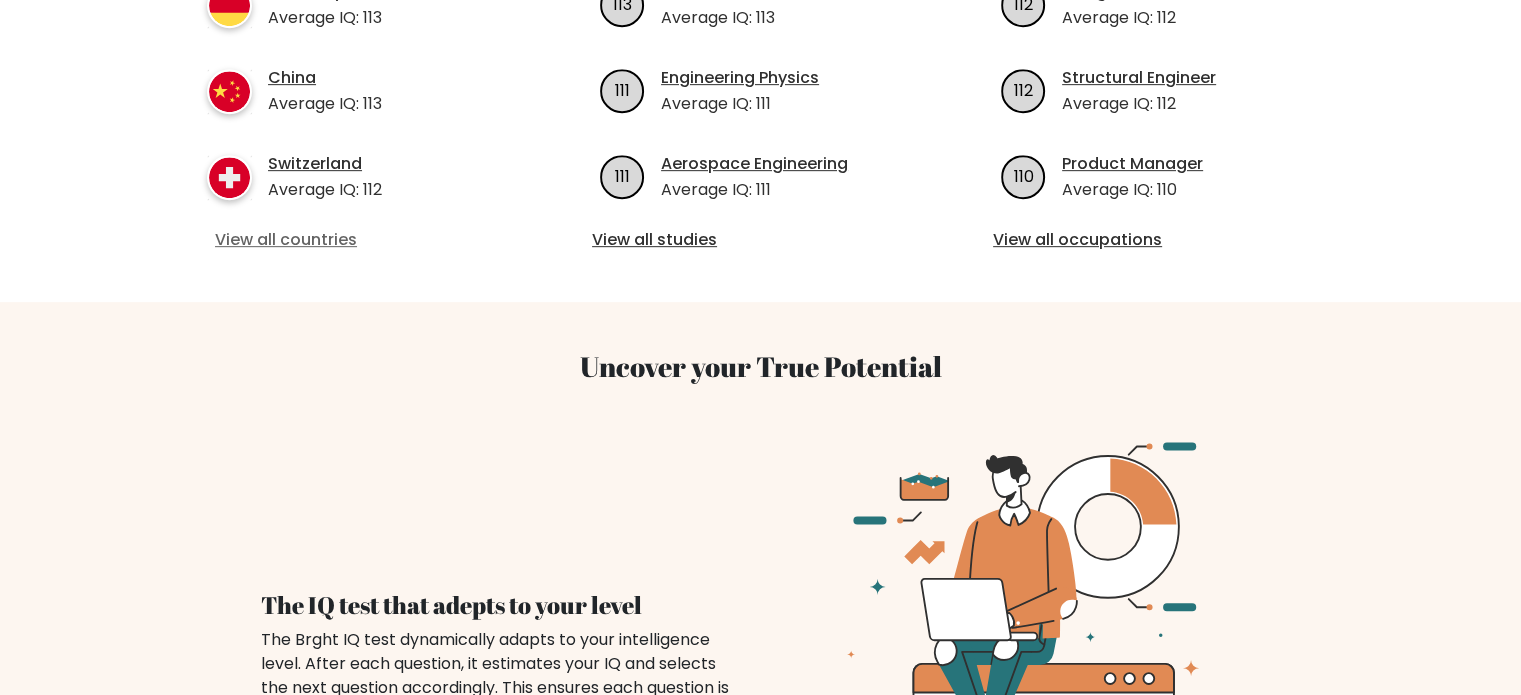 click on "View all countries" at bounding box center [359, 240] 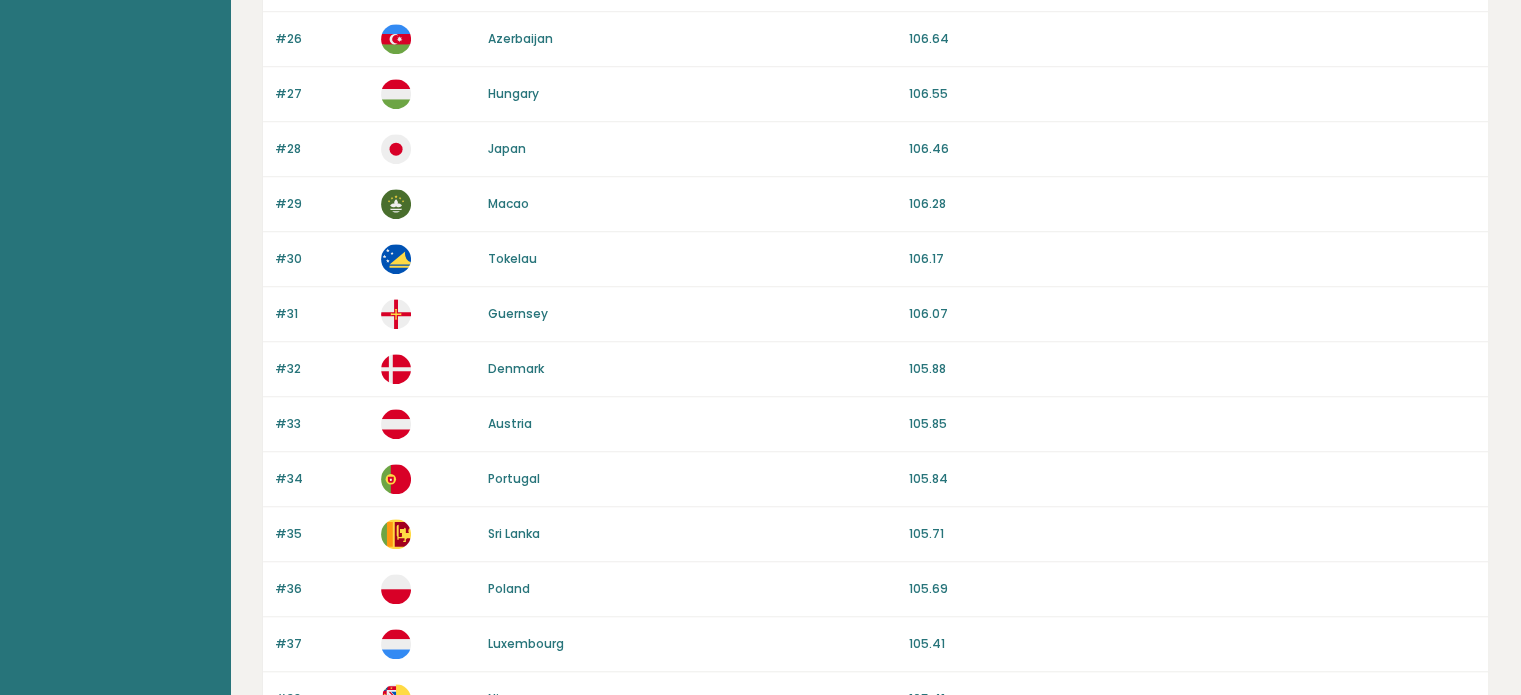 scroll, scrollTop: 1893, scrollLeft: 0, axis: vertical 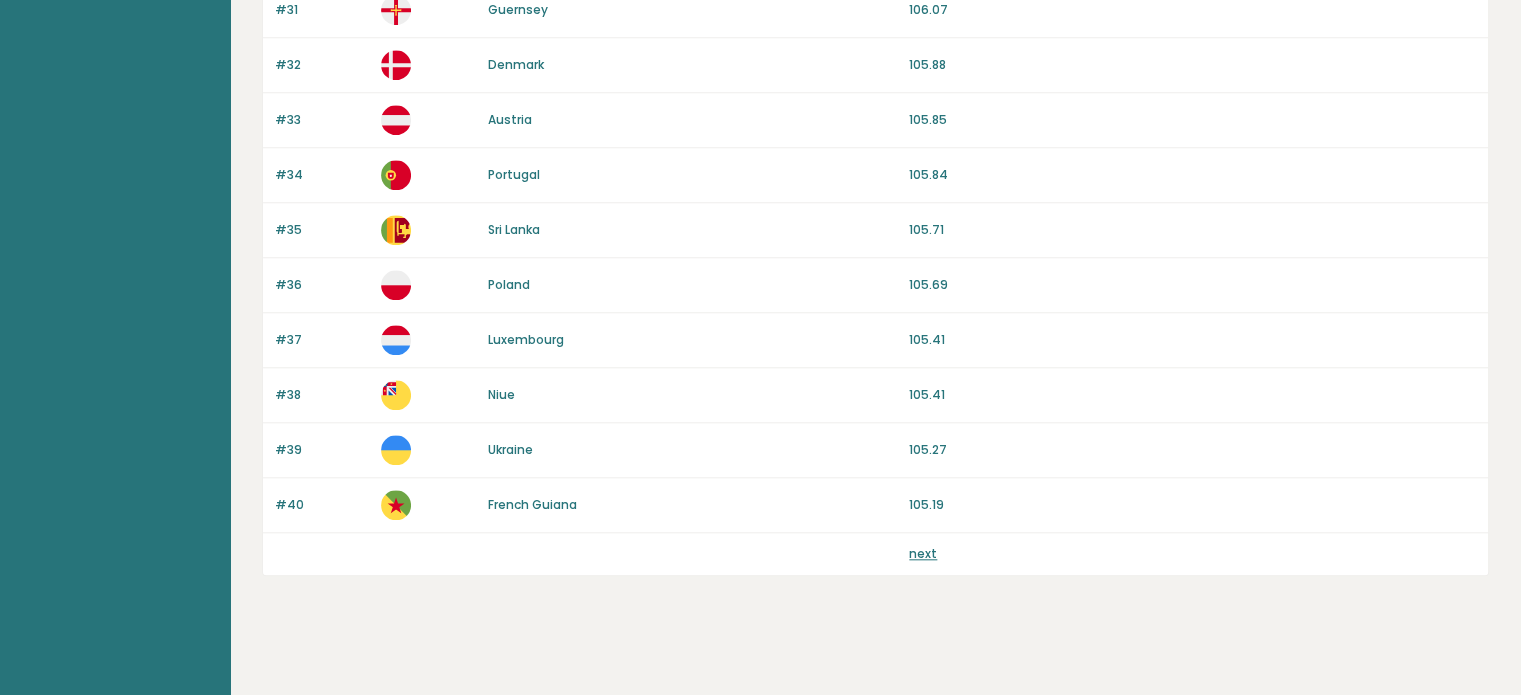 click on "next" at bounding box center [923, 554] 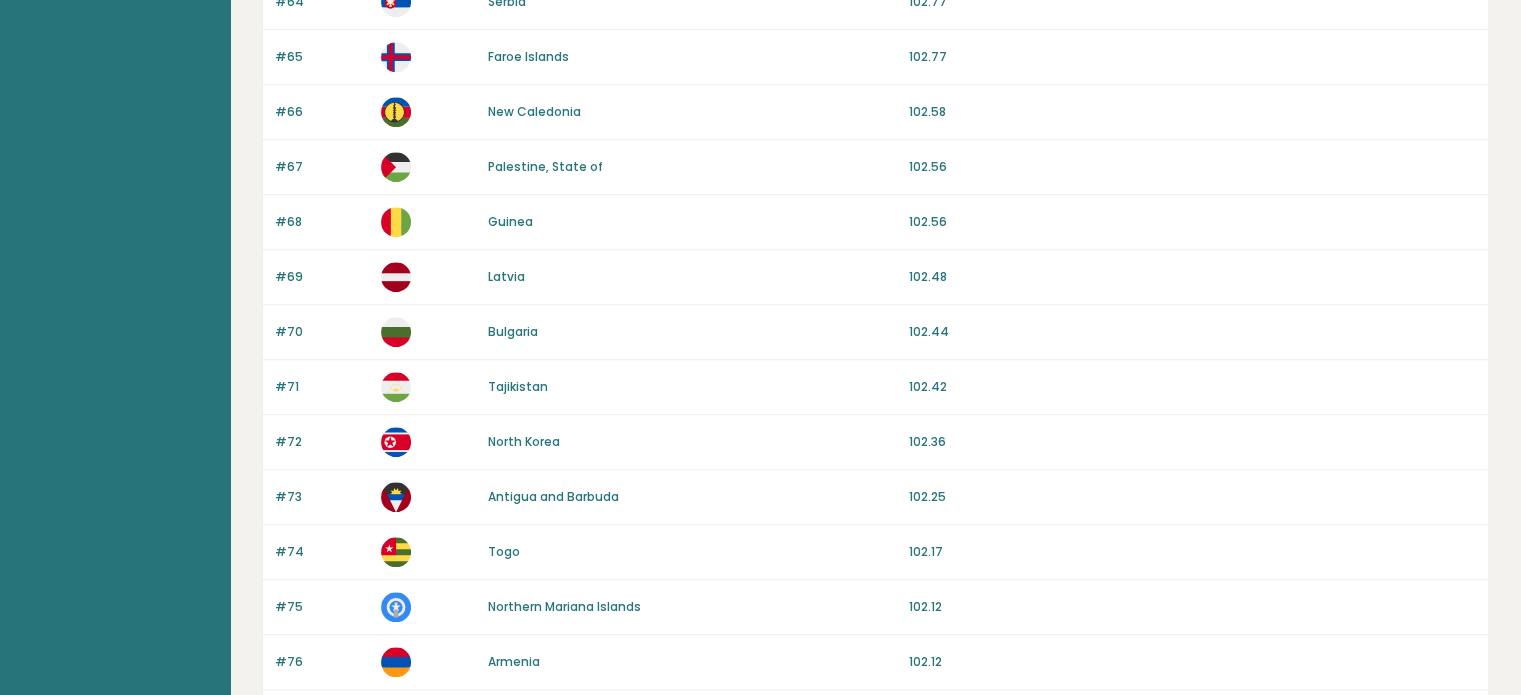 scroll, scrollTop: 1893, scrollLeft: 0, axis: vertical 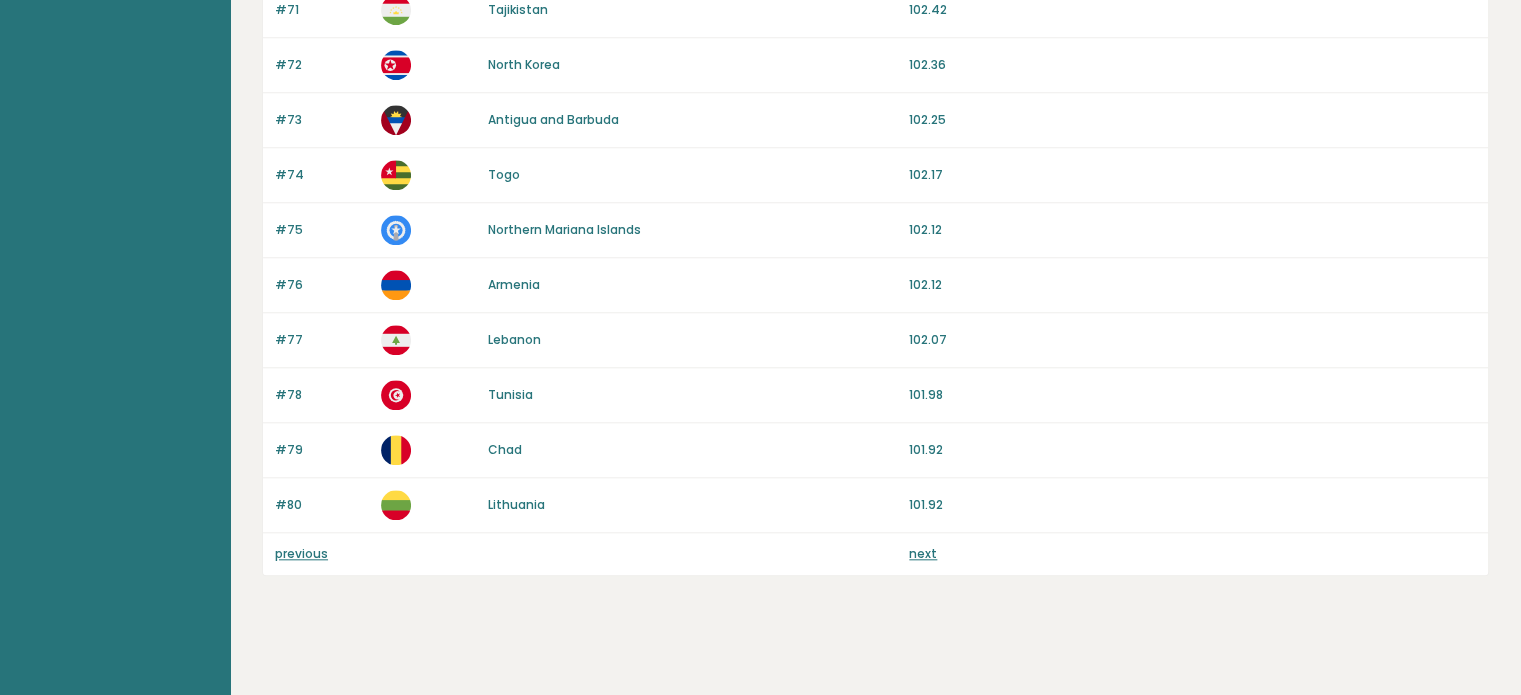click on "previous
next" at bounding box center [875, 554] 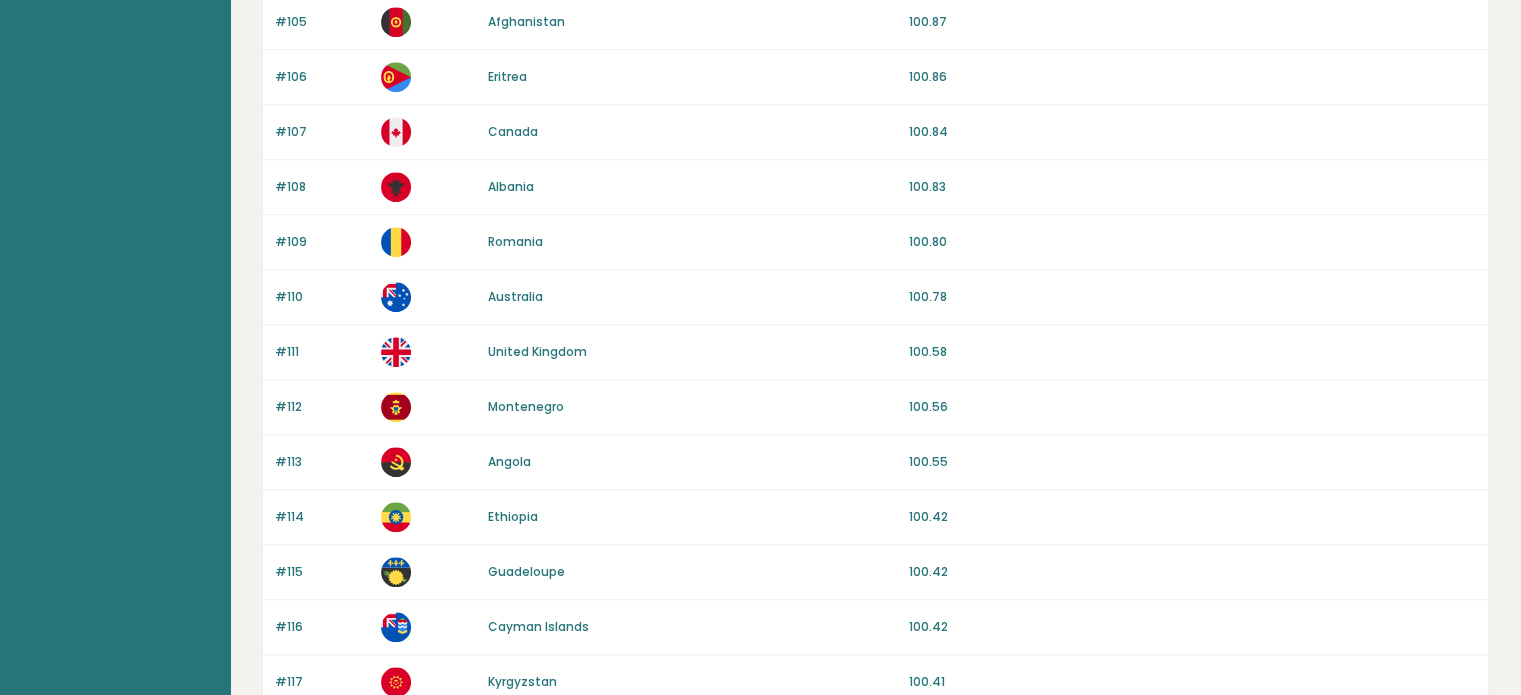 scroll, scrollTop: 1893, scrollLeft: 0, axis: vertical 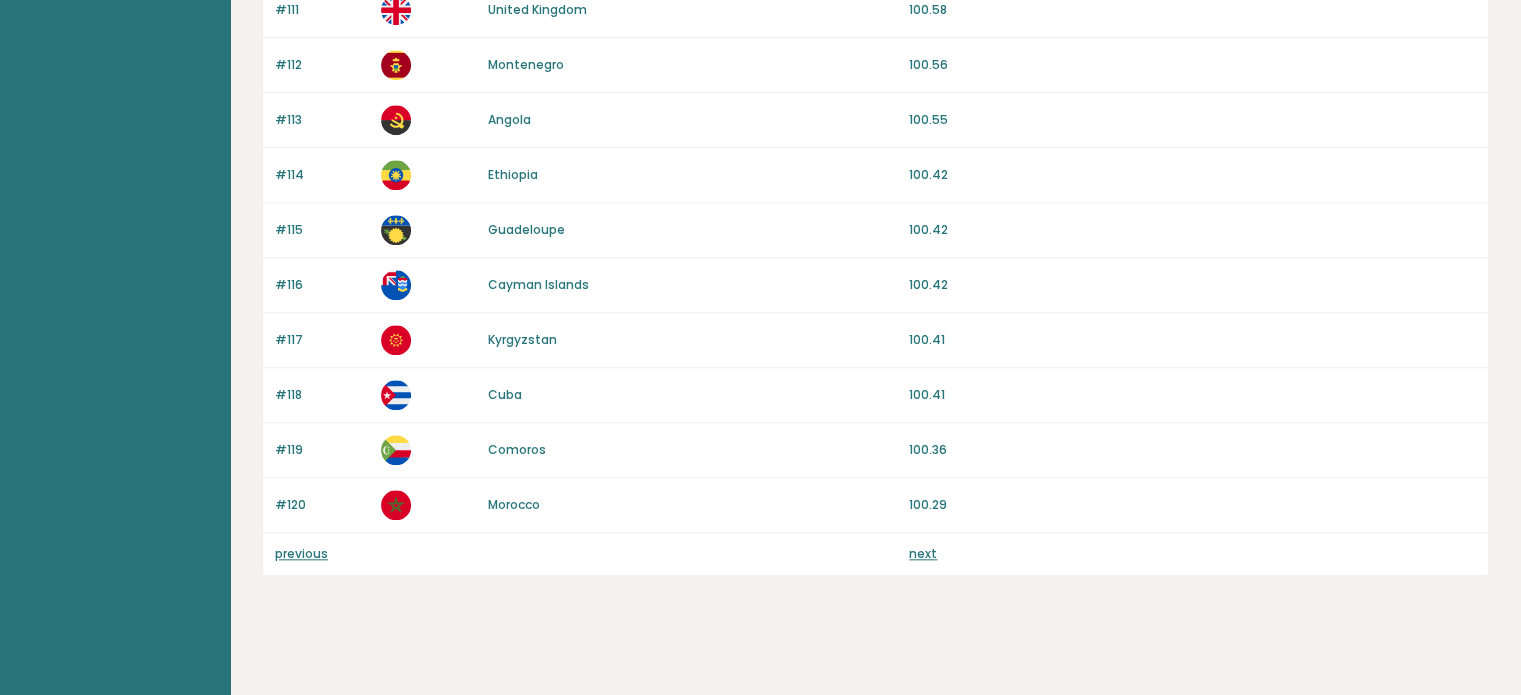 click on "previous
next" at bounding box center [875, 554] 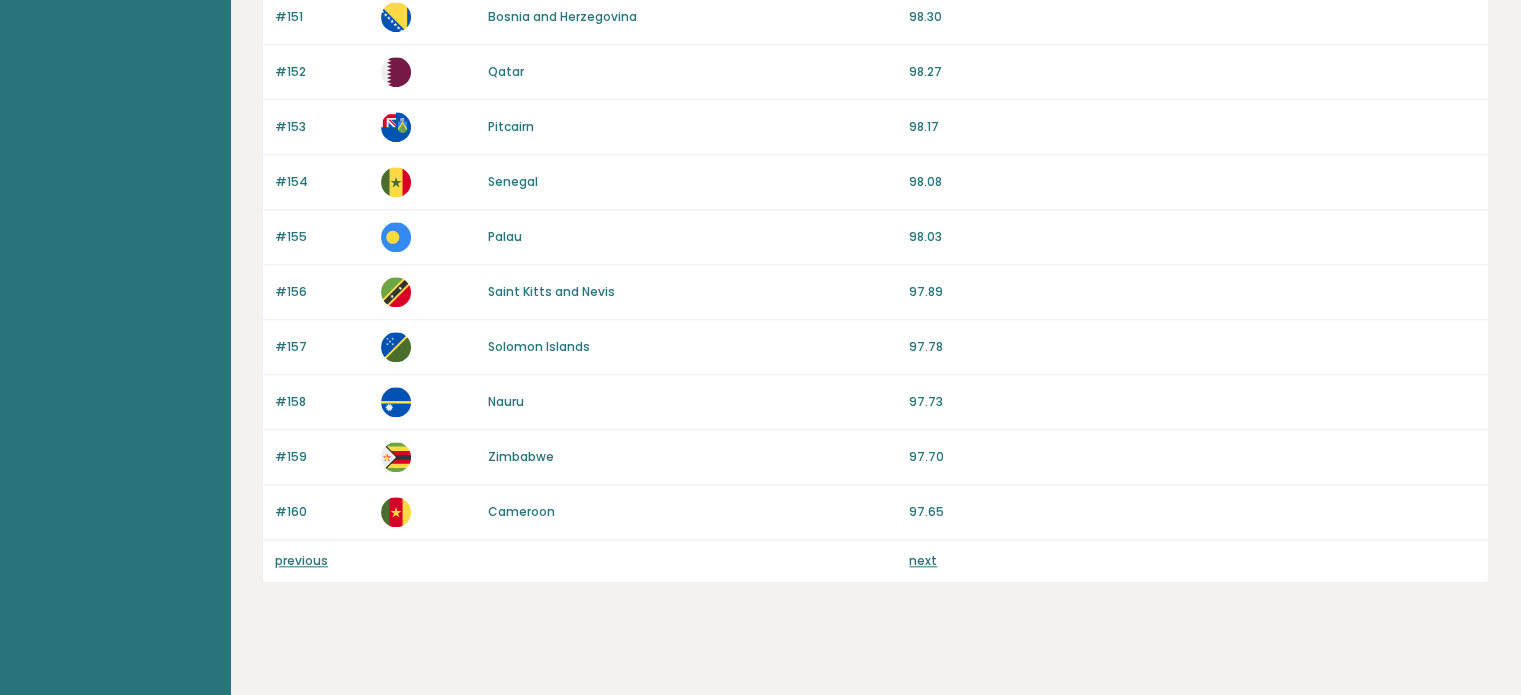 scroll, scrollTop: 1893, scrollLeft: 0, axis: vertical 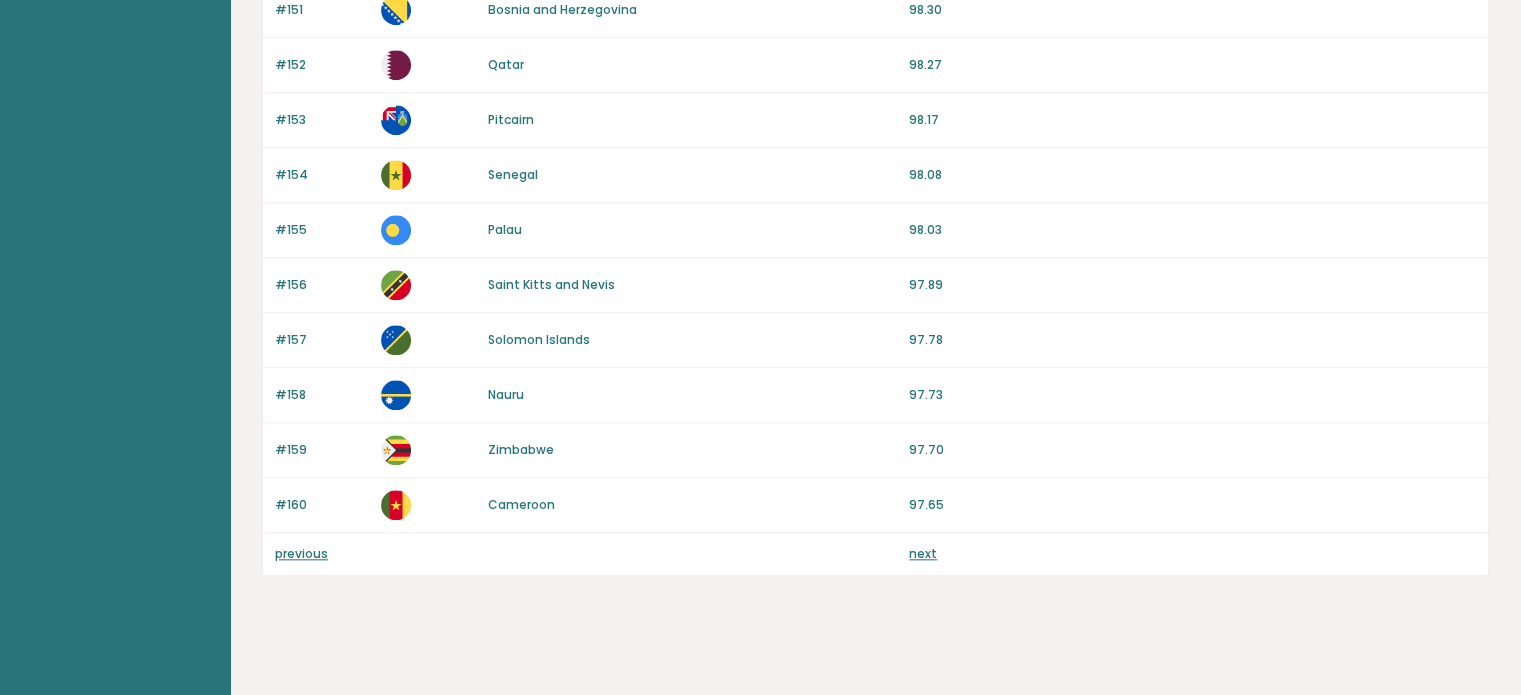 click on "next" at bounding box center [923, 553] 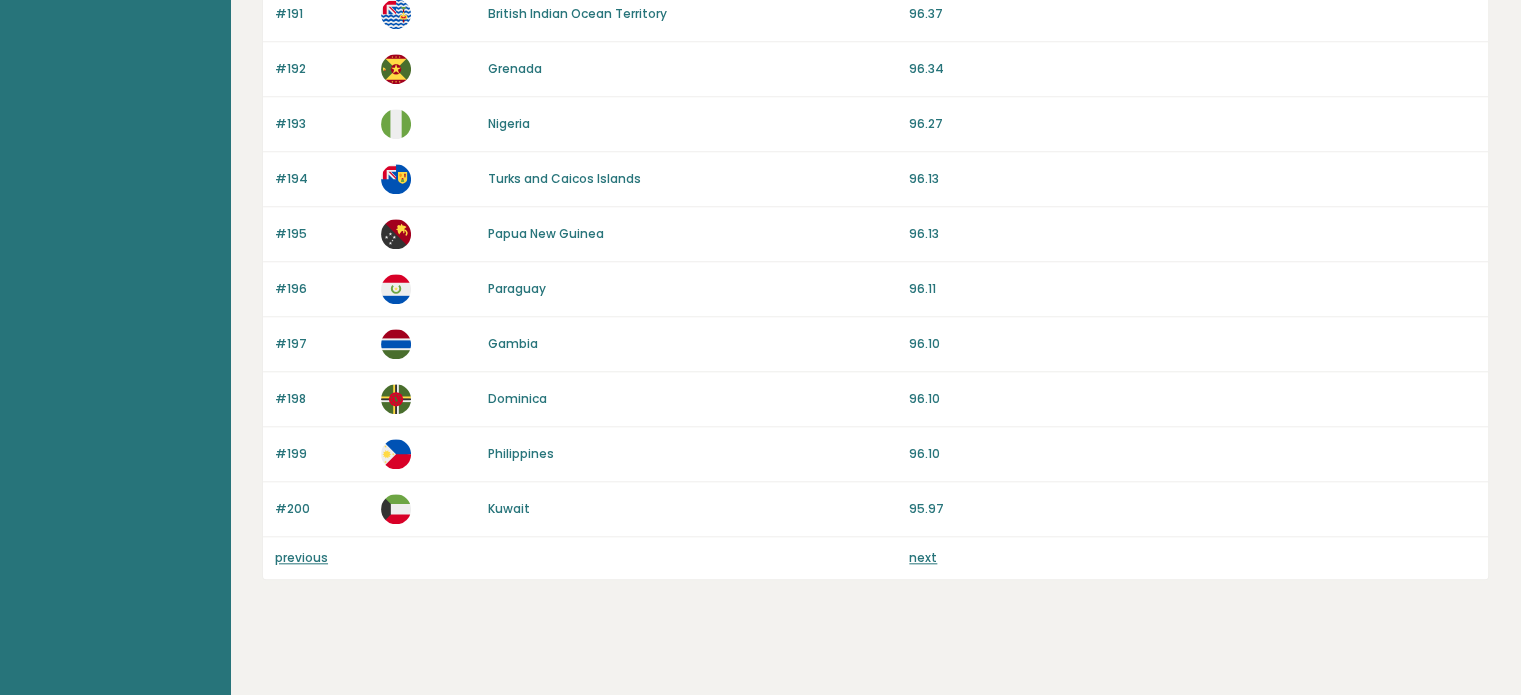 scroll, scrollTop: 1893, scrollLeft: 0, axis: vertical 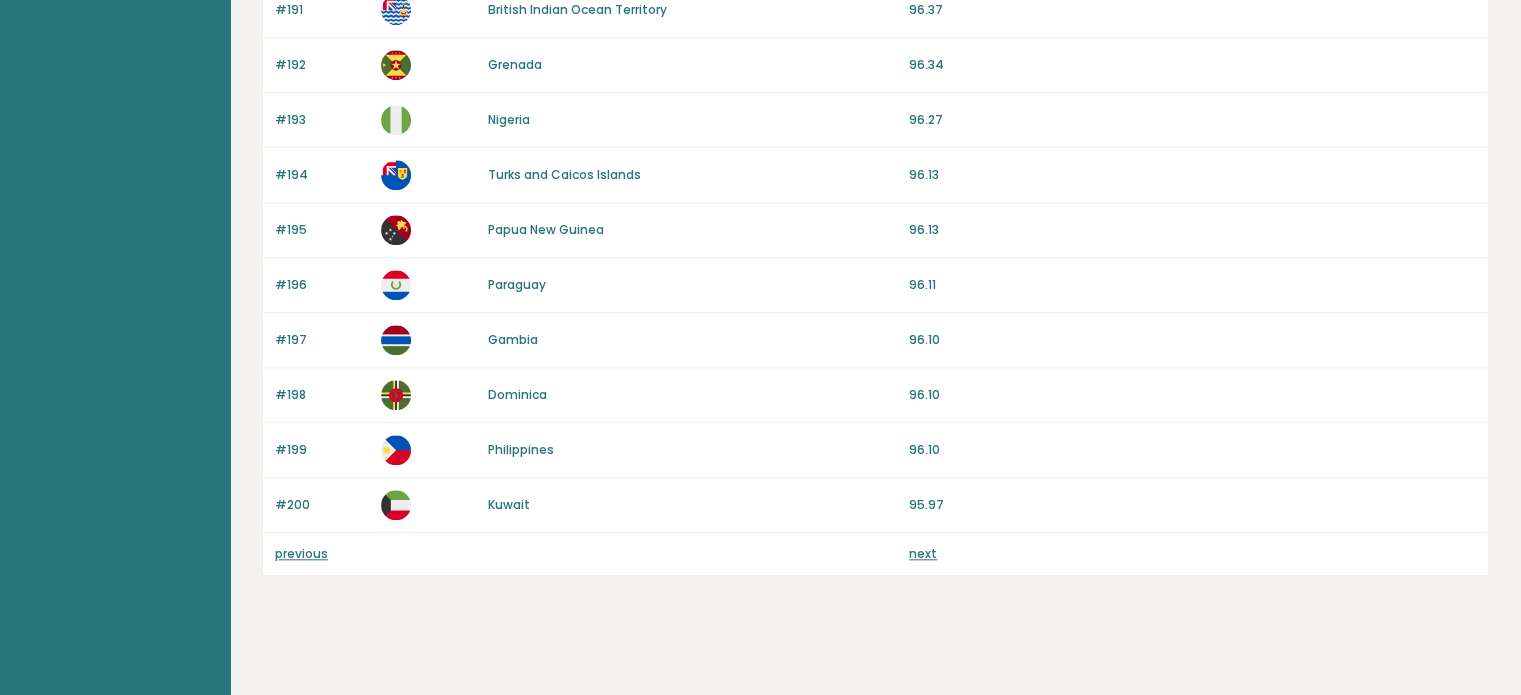 click on "next" at bounding box center (923, 553) 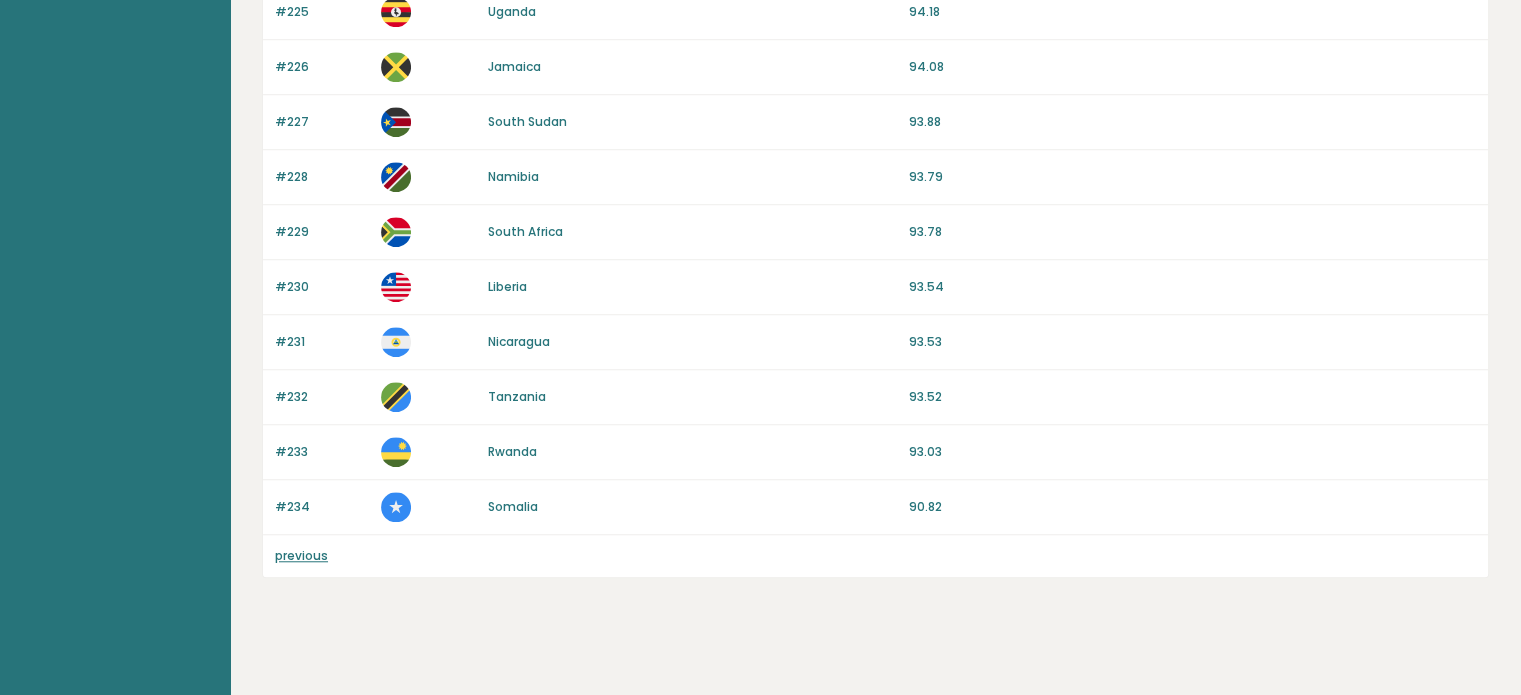 scroll, scrollTop: 1564, scrollLeft: 0, axis: vertical 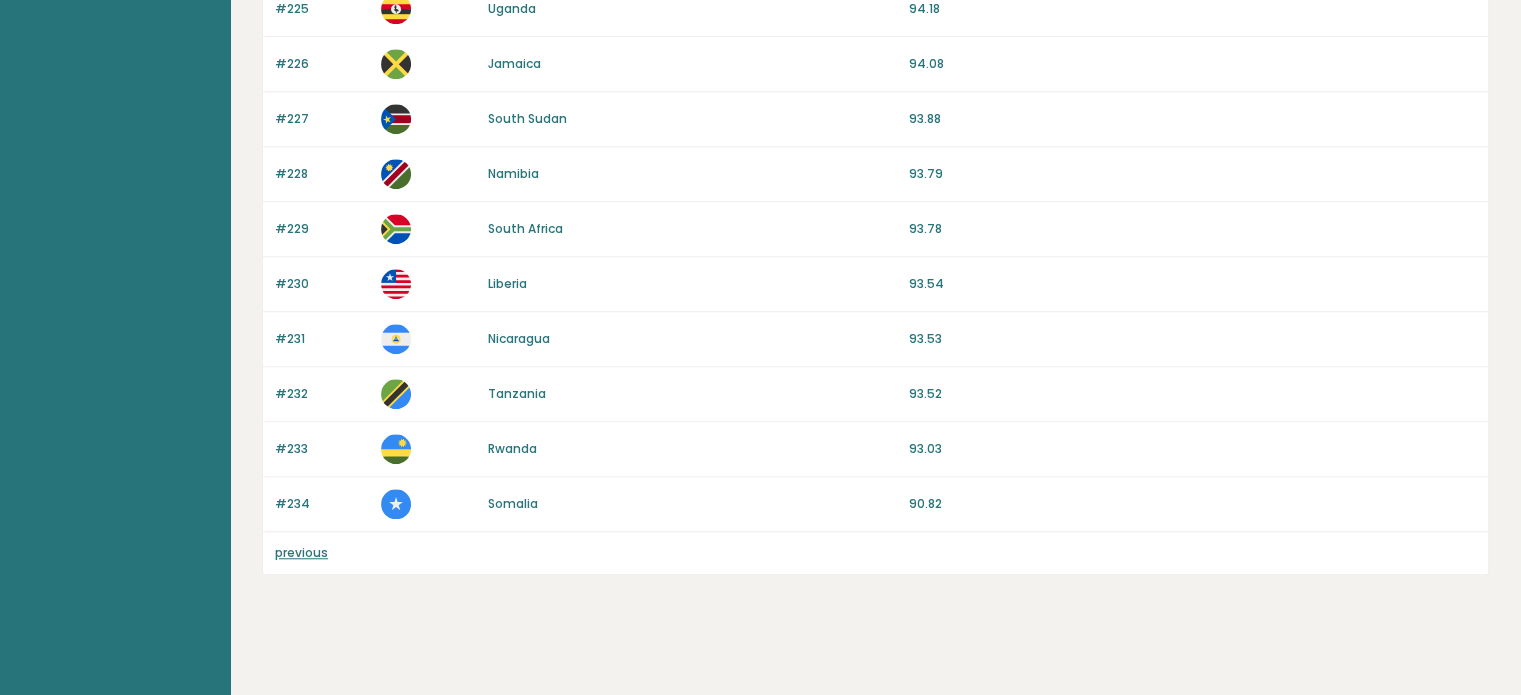 click on "previous" at bounding box center [301, 552] 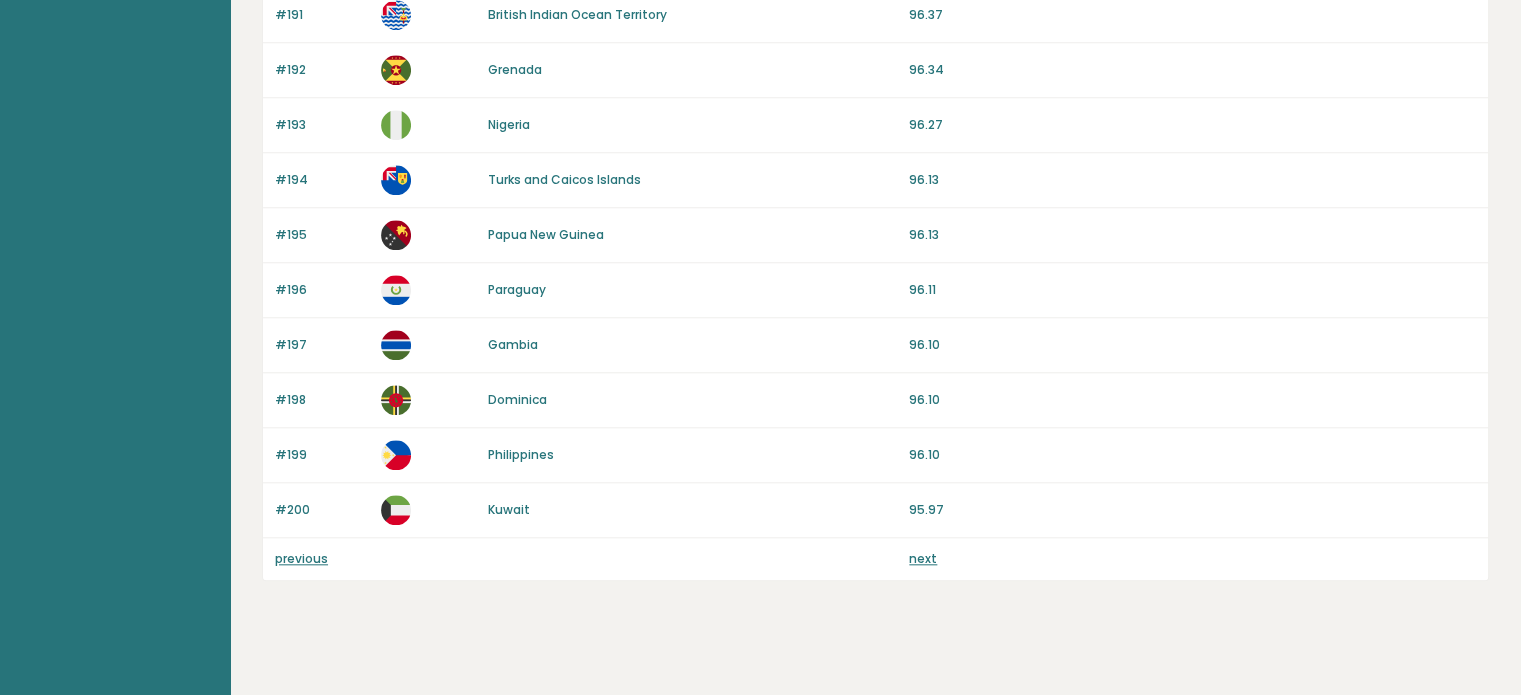 scroll, scrollTop: 1893, scrollLeft: 0, axis: vertical 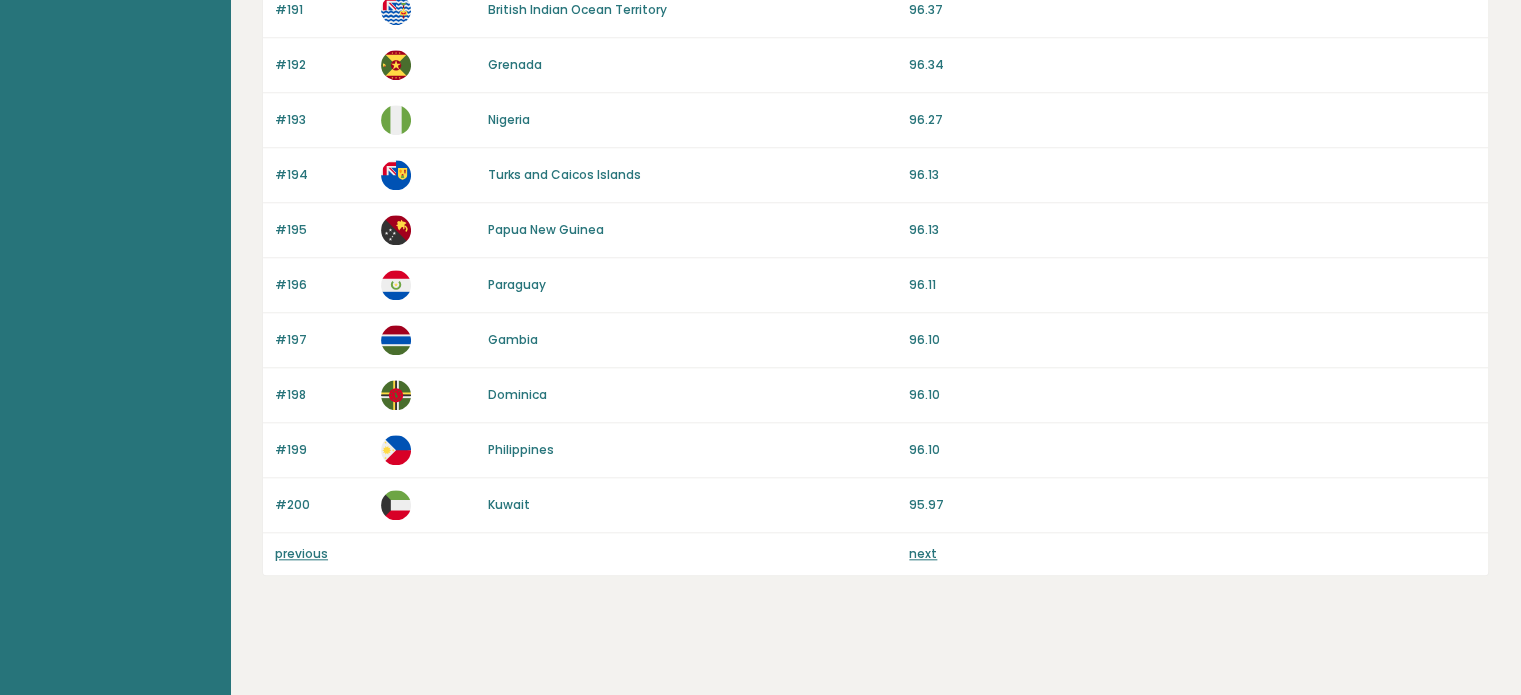 click on "previous" at bounding box center (322, 554) 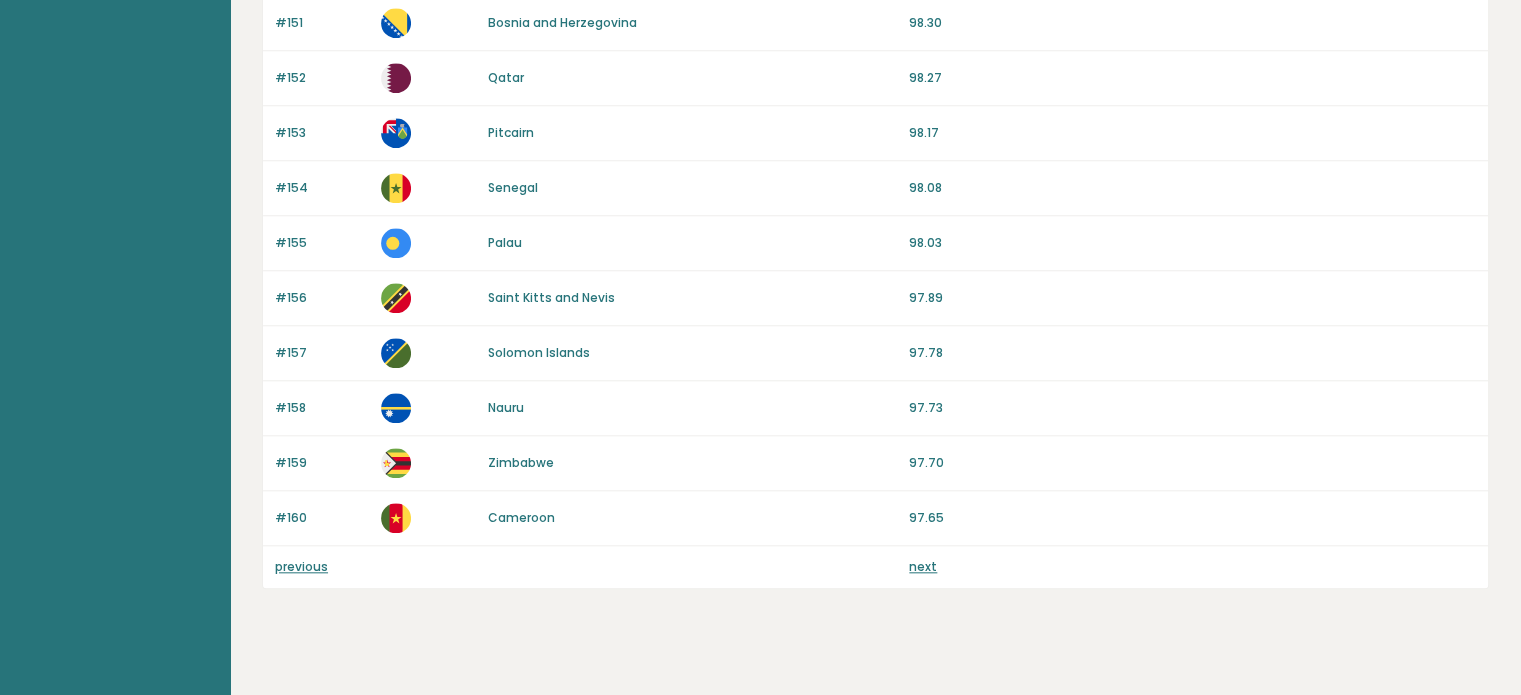 scroll, scrollTop: 1893, scrollLeft: 0, axis: vertical 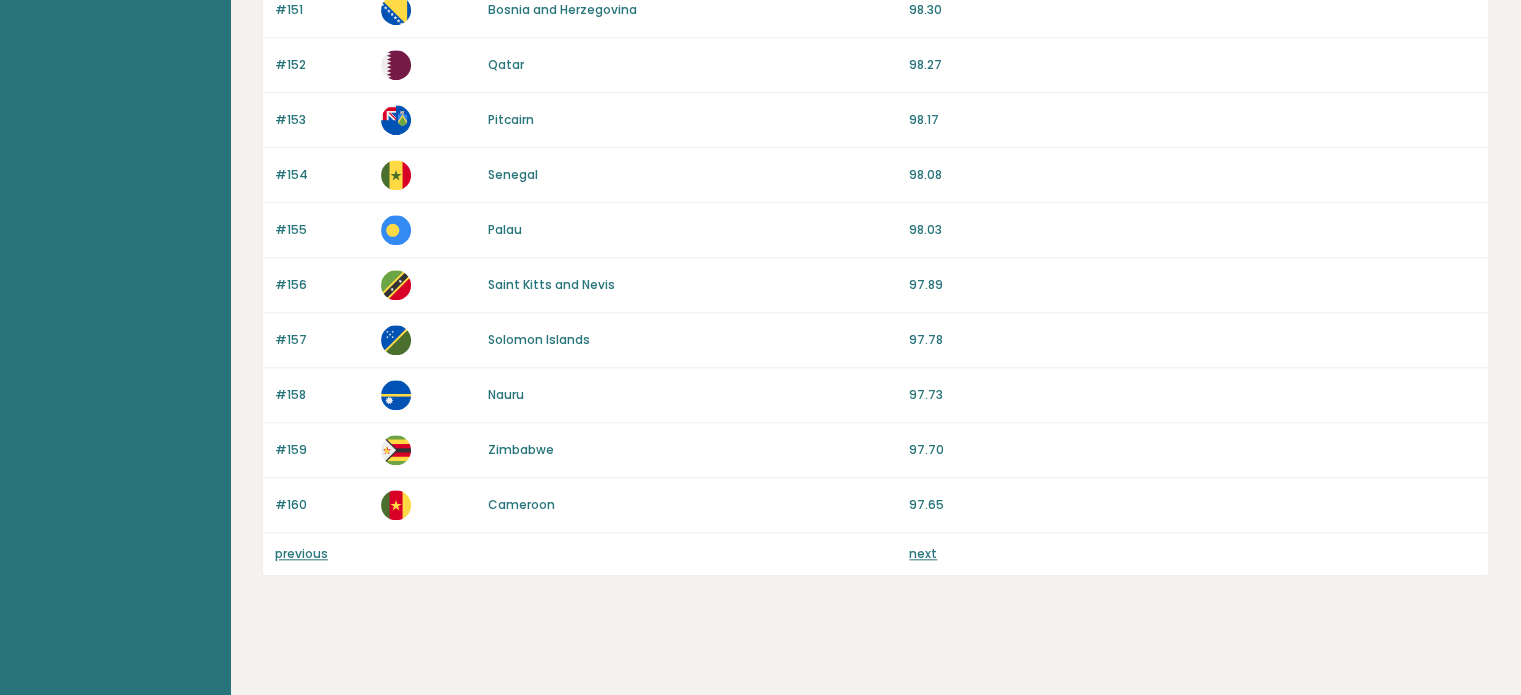 click on "previous" at bounding box center (301, 553) 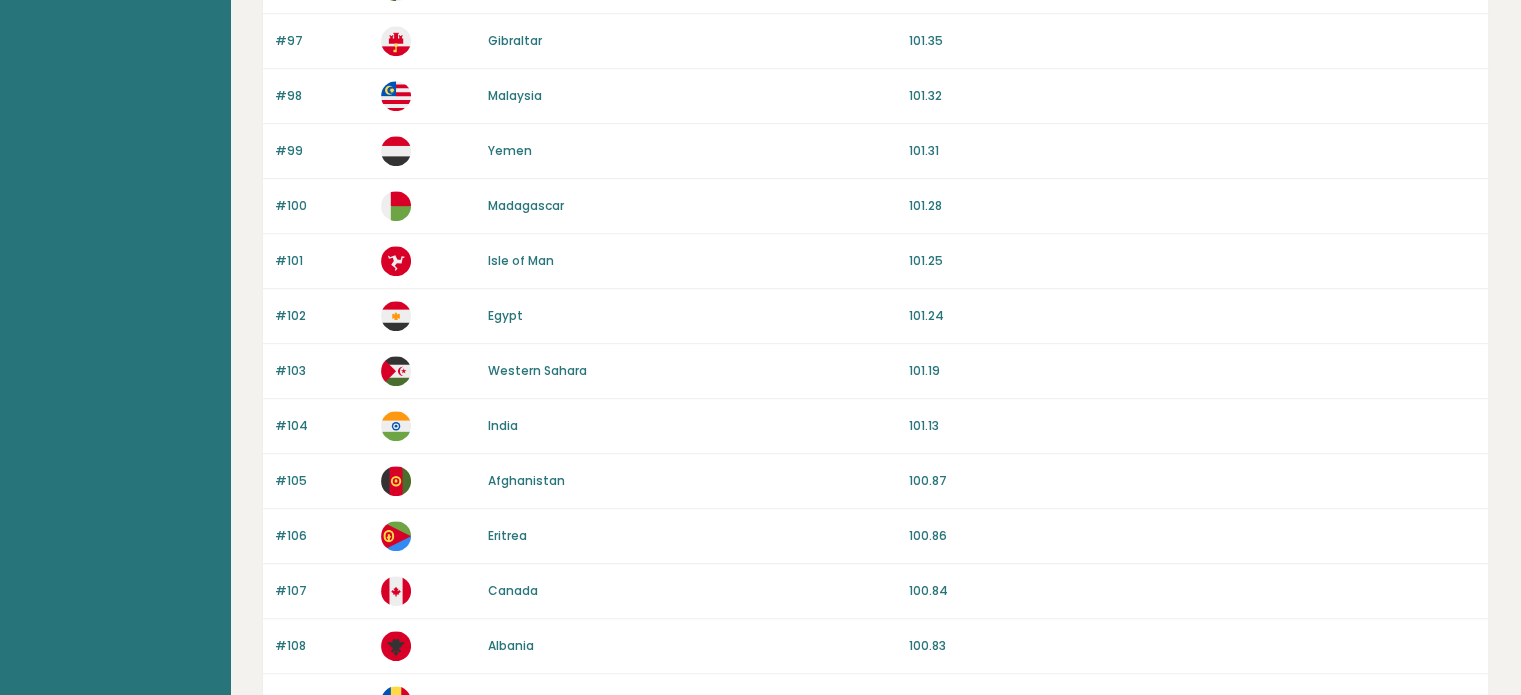scroll, scrollTop: 1100, scrollLeft: 0, axis: vertical 